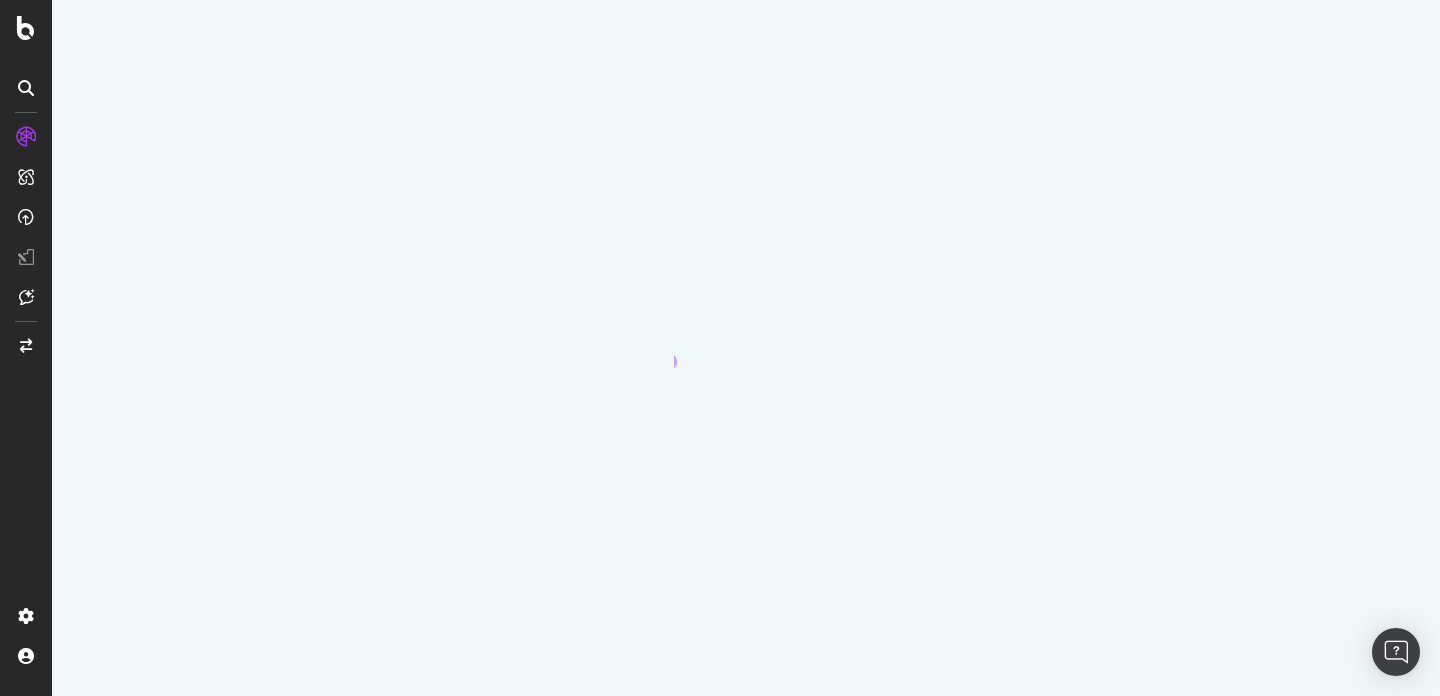 scroll, scrollTop: 0, scrollLeft: 0, axis: both 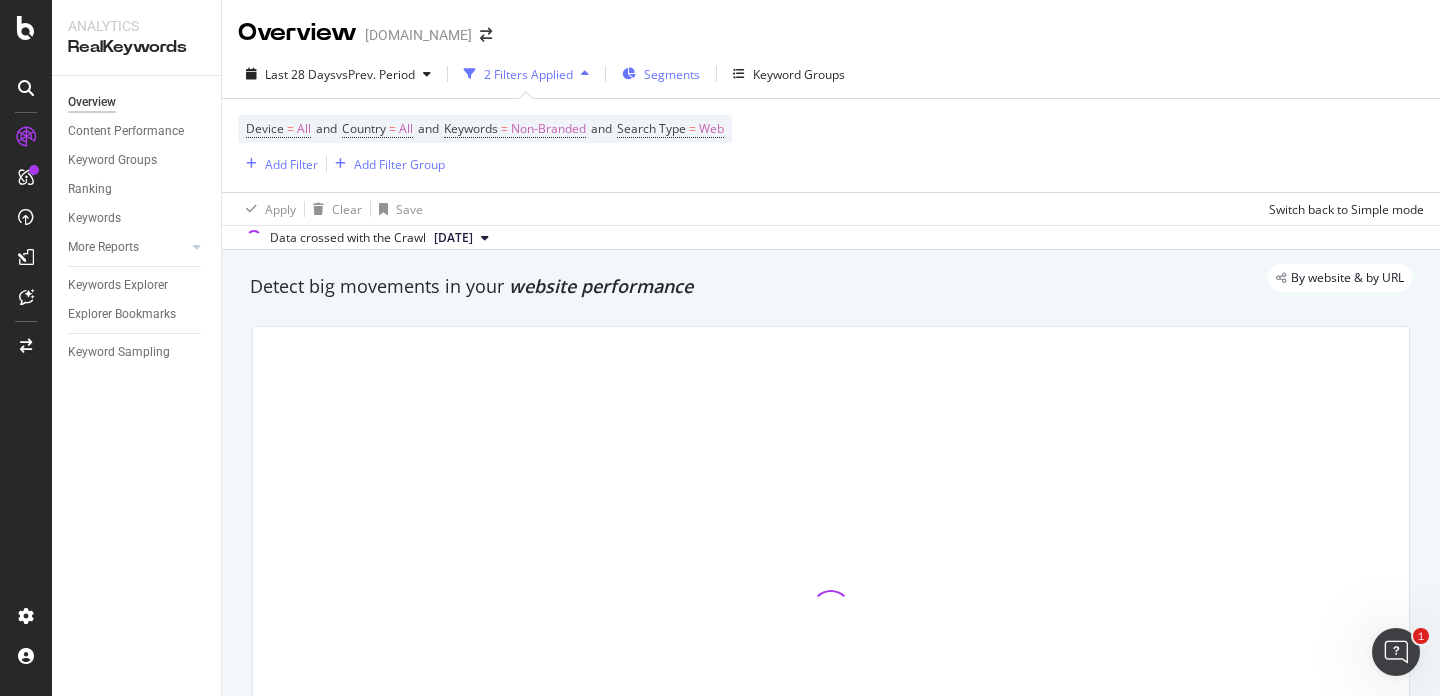 click on "Segments" at bounding box center (672, 74) 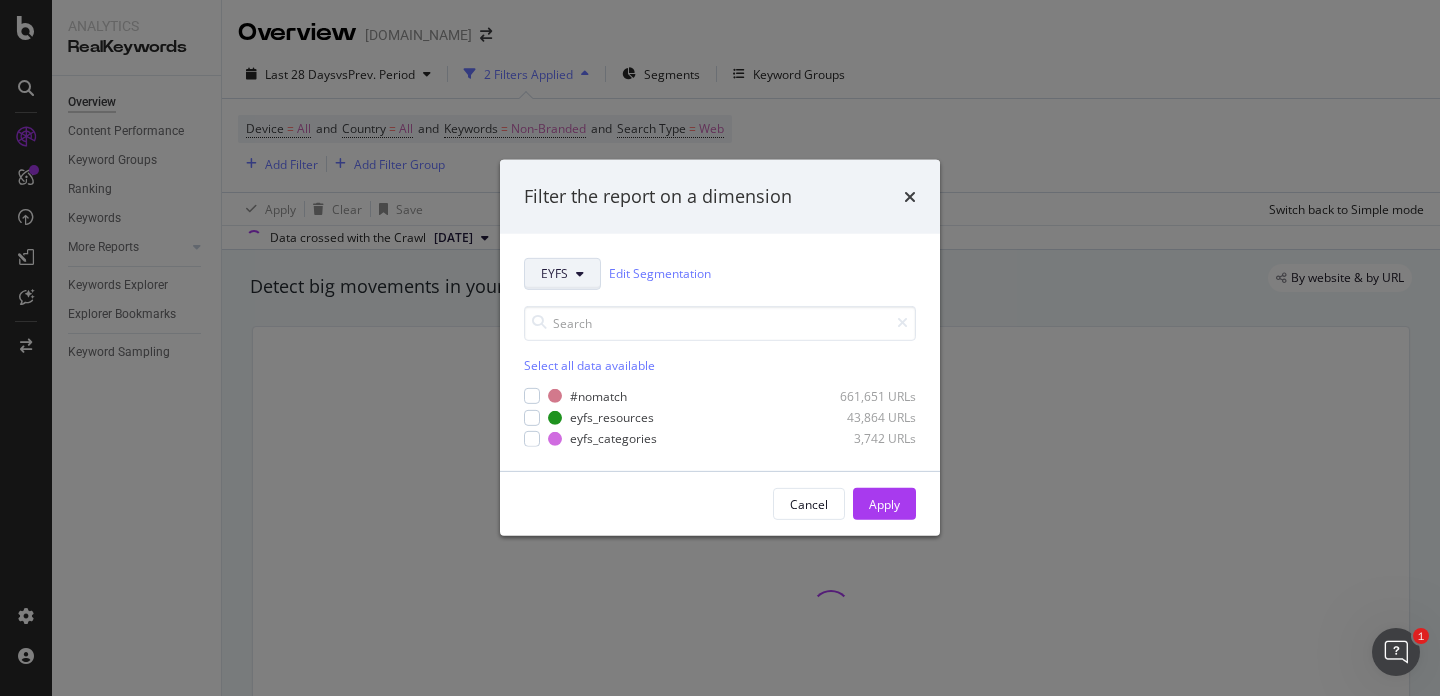 click on "EYFS" at bounding box center (562, 274) 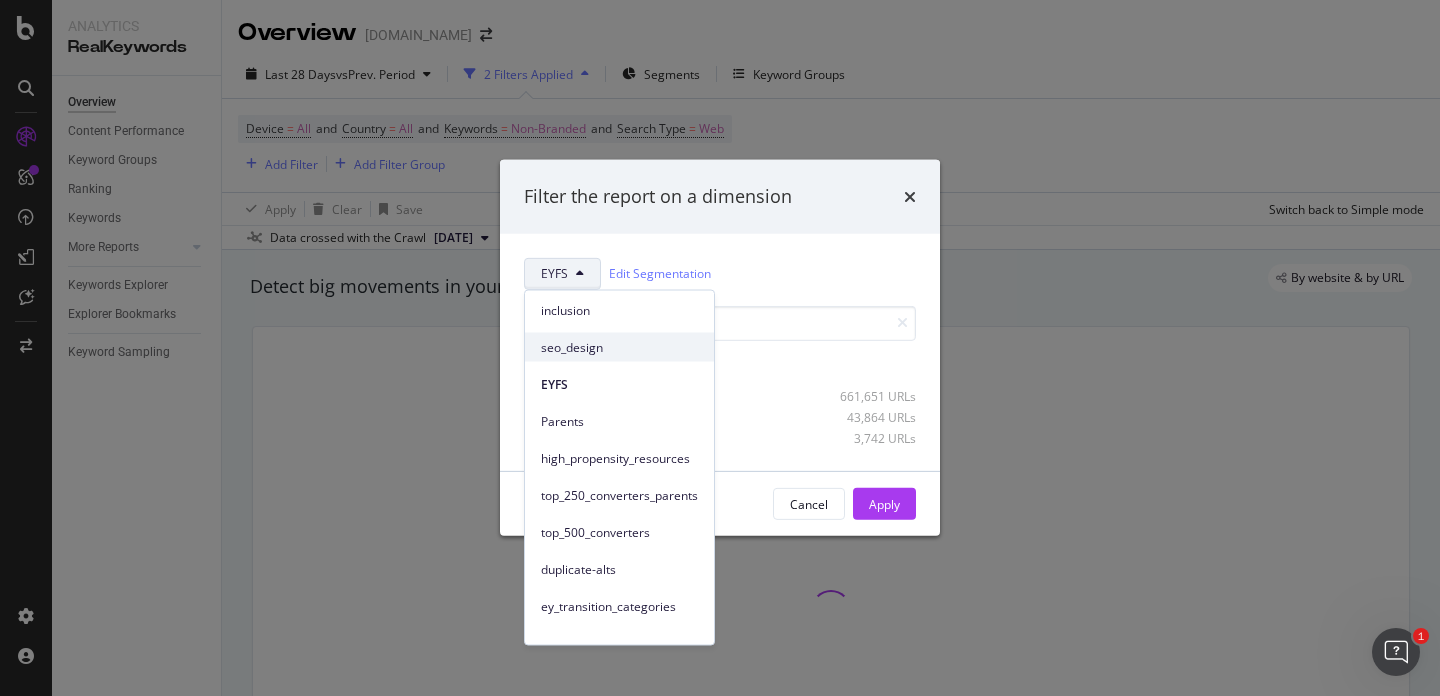 scroll, scrollTop: 199, scrollLeft: 0, axis: vertical 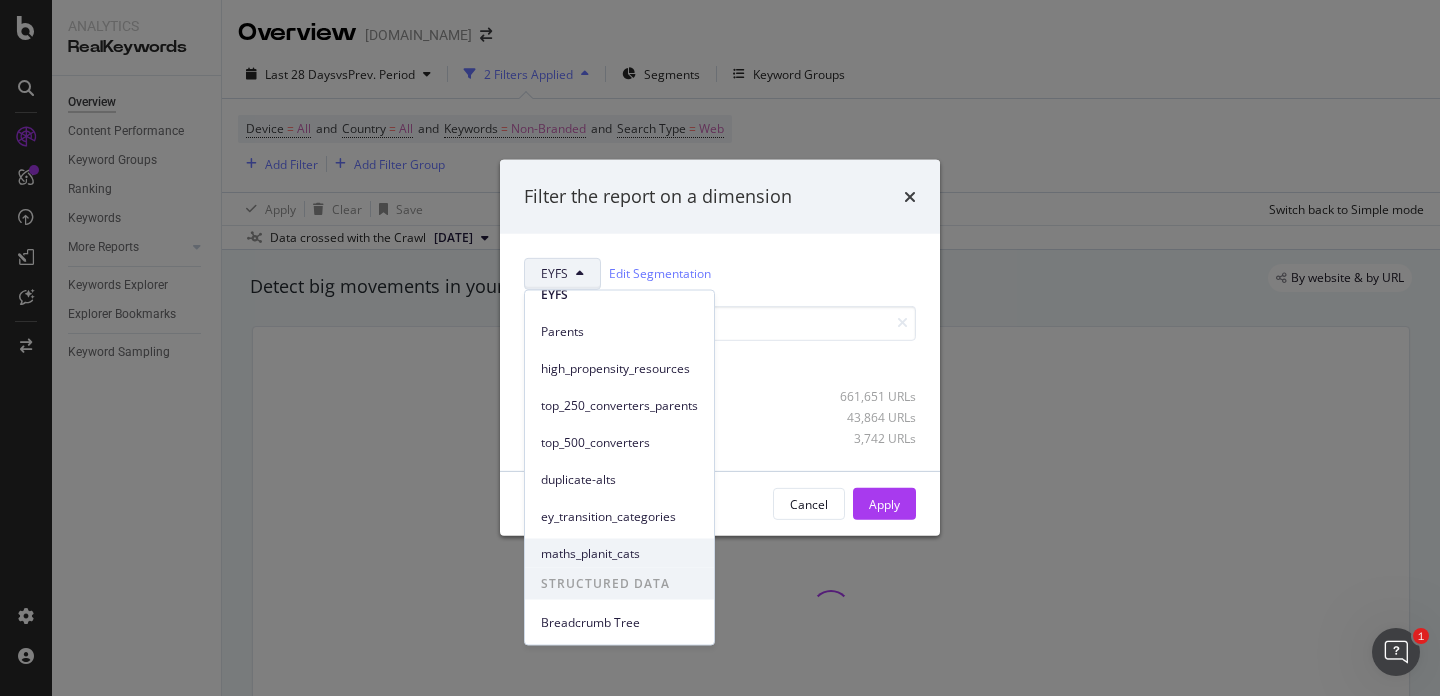 click on "maths_planit_cats" at bounding box center (619, 553) 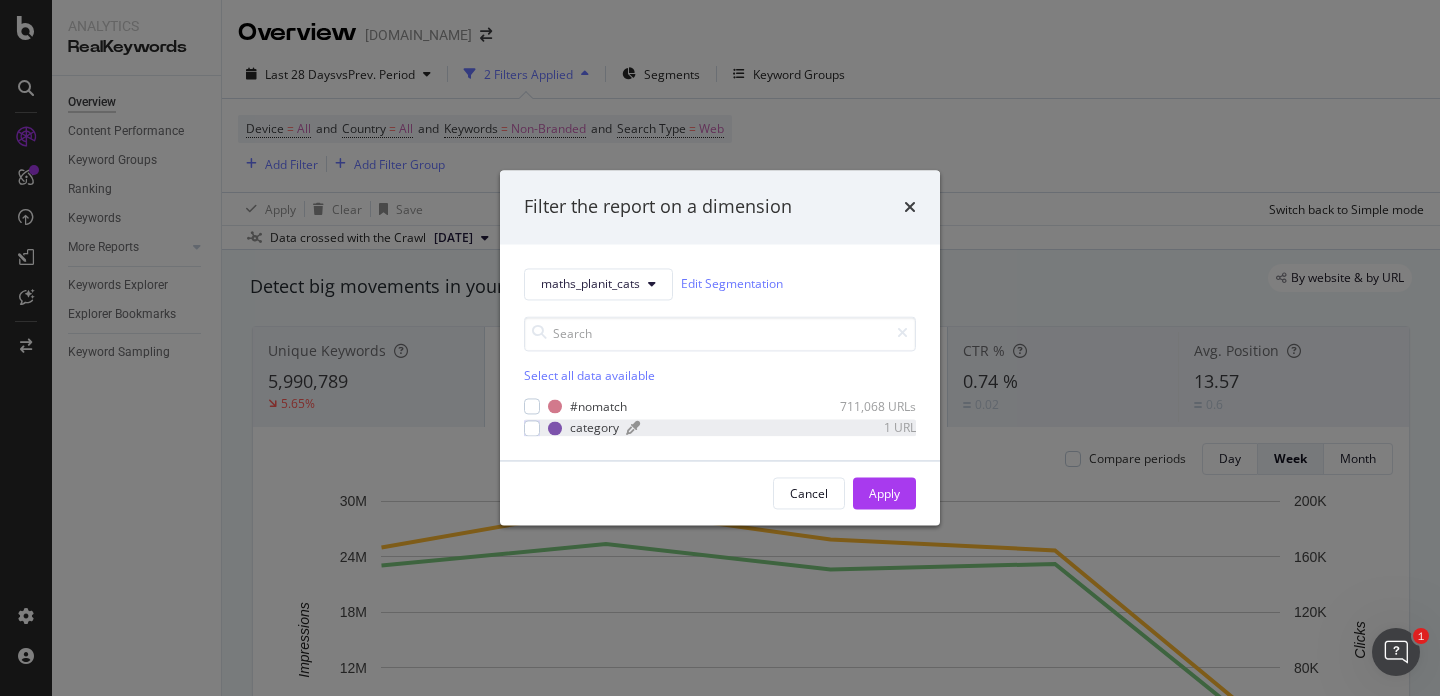 click at bounding box center [718, 428] 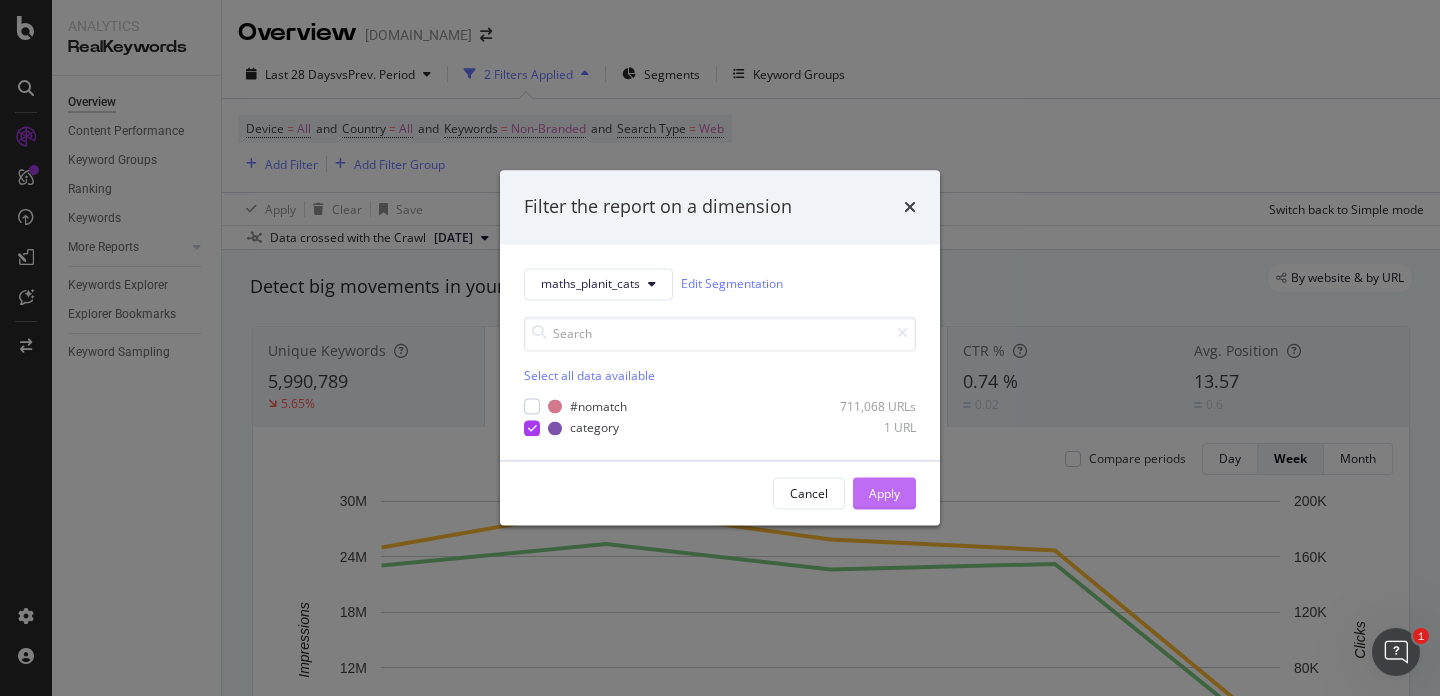 click on "Apply" at bounding box center (884, 493) 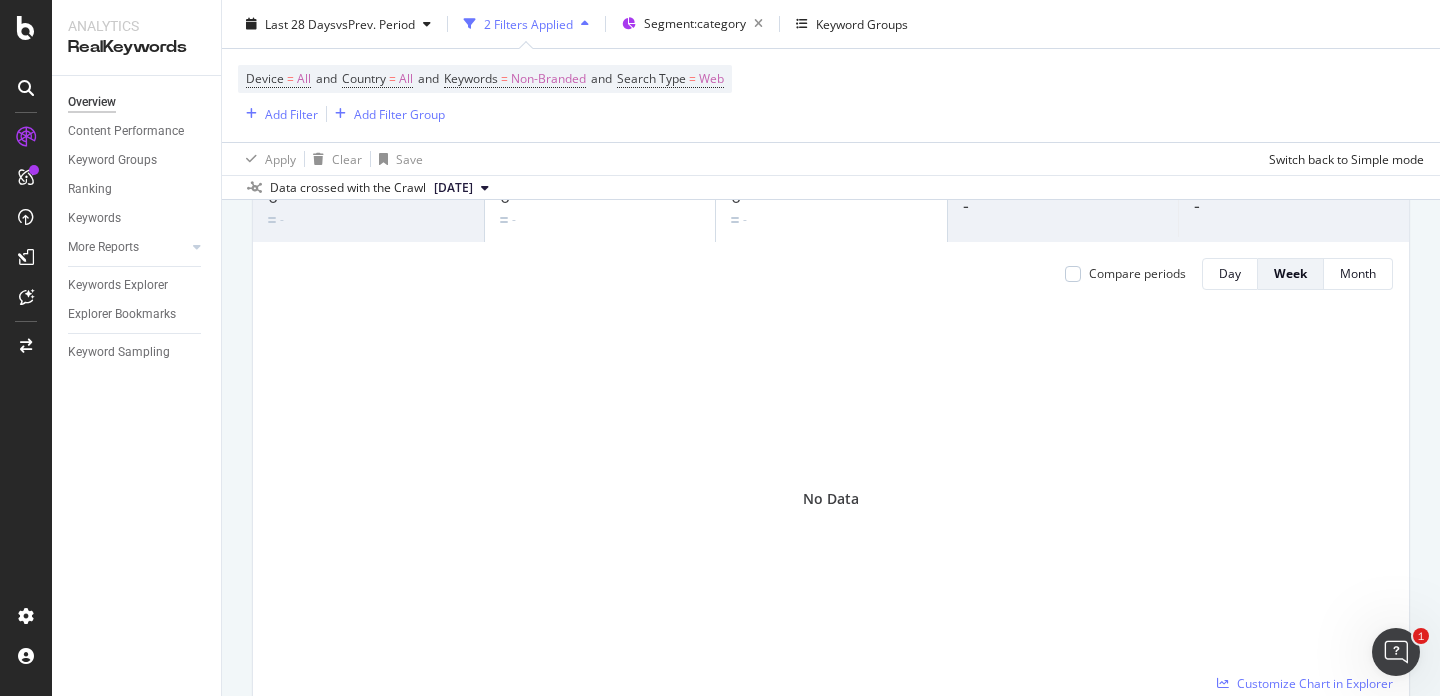scroll, scrollTop: 0, scrollLeft: 0, axis: both 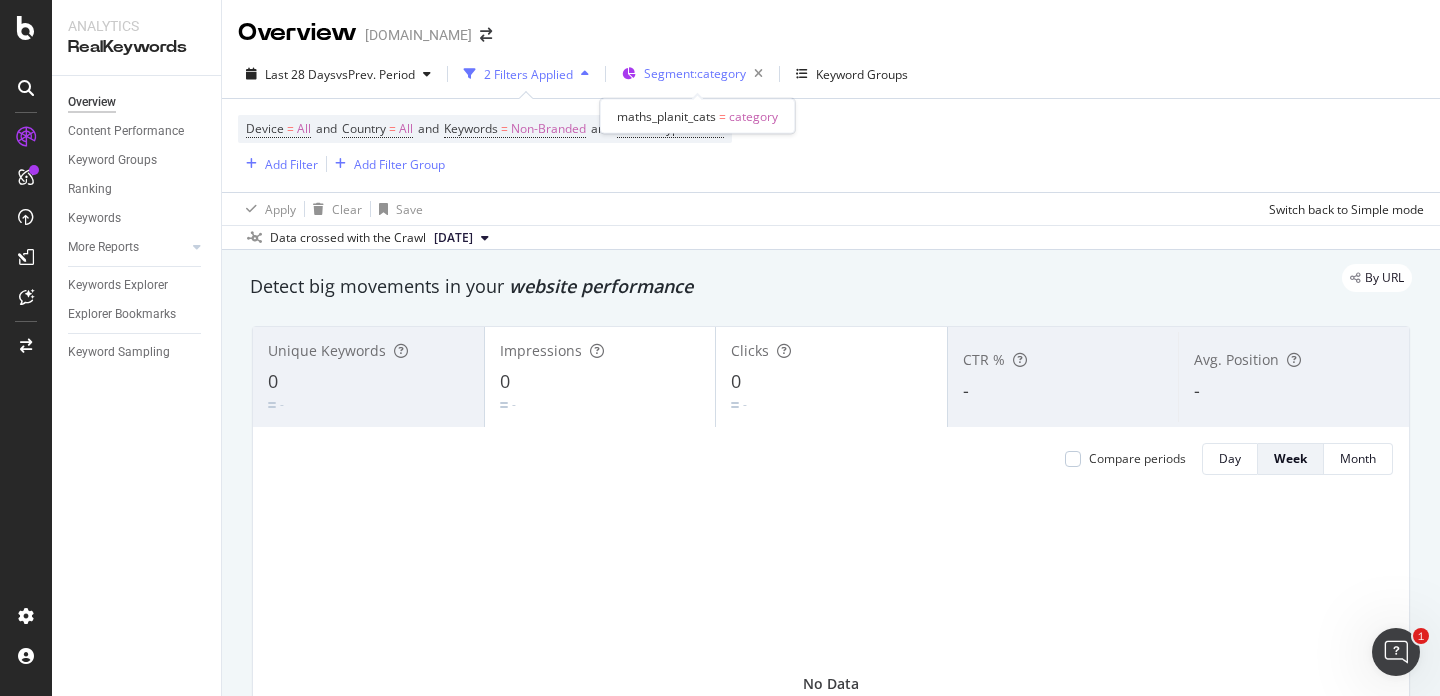 click on "Segment:  category" at bounding box center [695, 73] 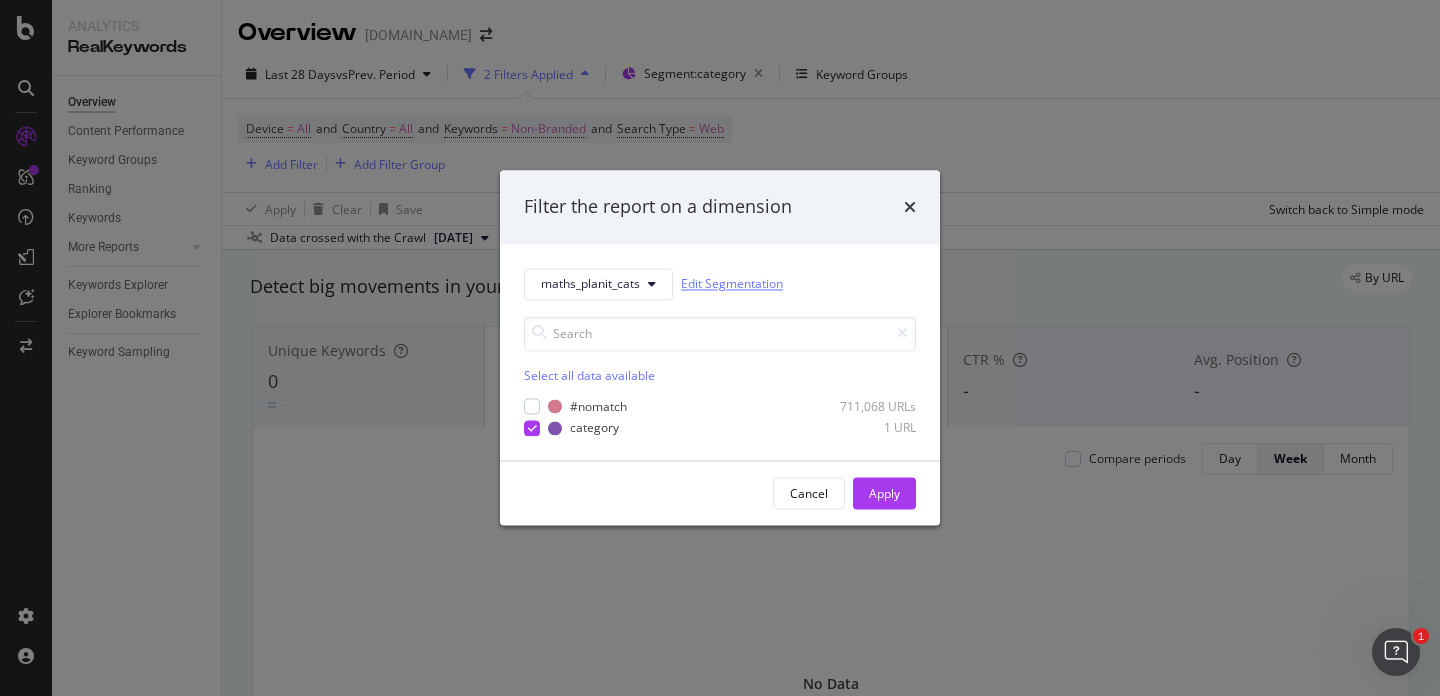 click on "Edit Segmentation" at bounding box center (732, 284) 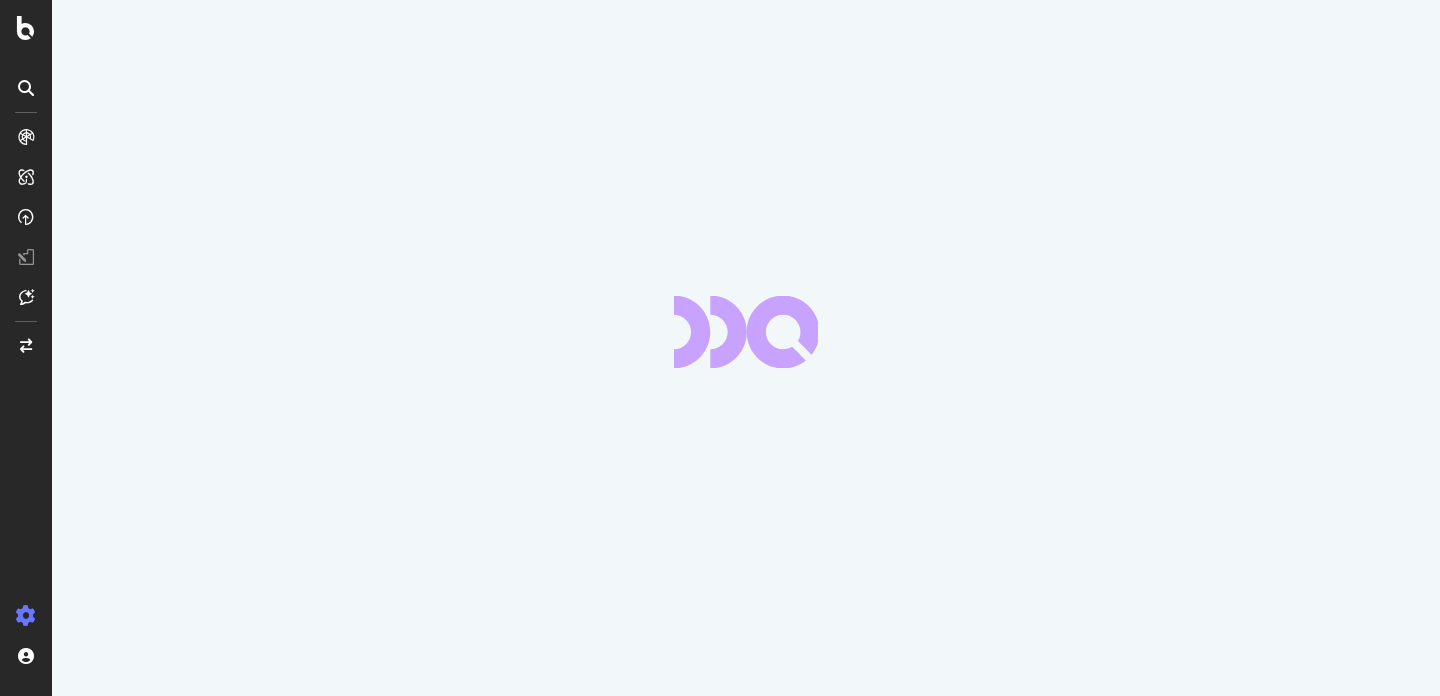 scroll, scrollTop: 0, scrollLeft: 0, axis: both 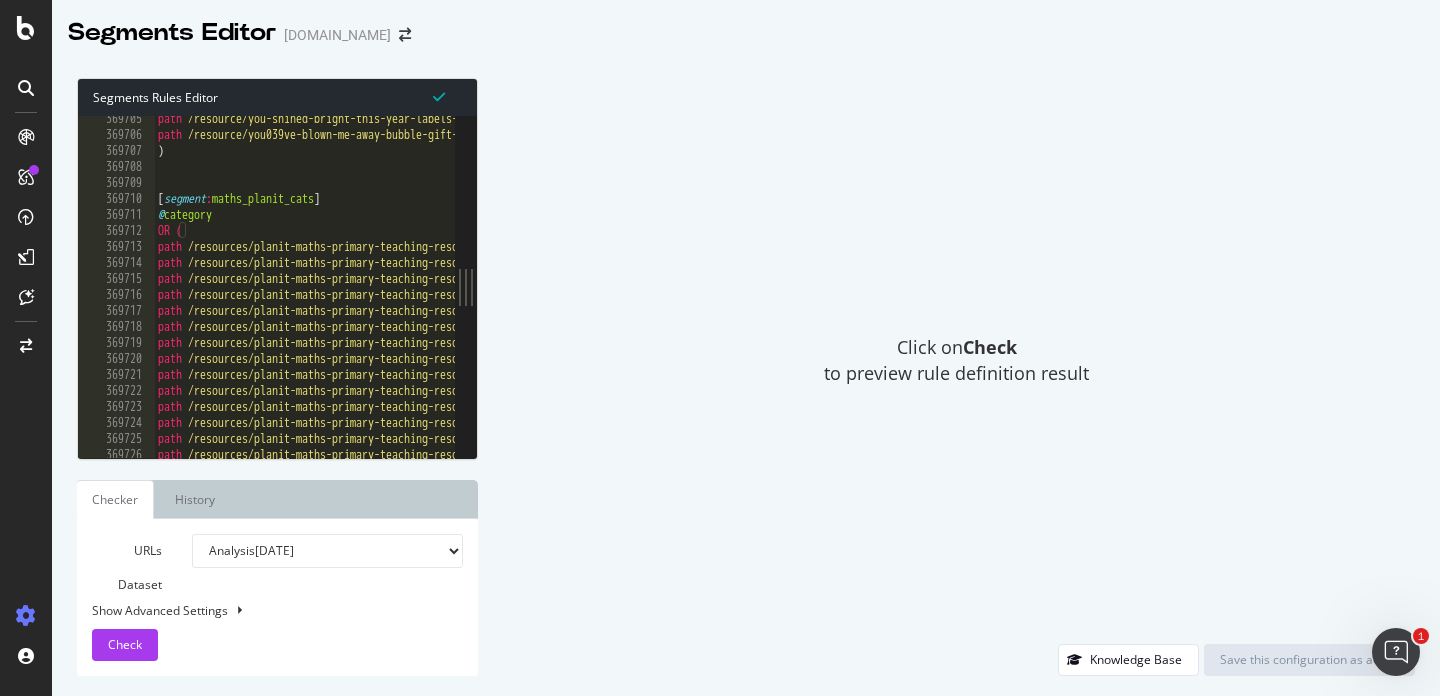 click on "path   /resource/you-shined-bright-this-year-labels-labels-t-m-4201 path   /resource/you039ve-blown-me-away-bubble-gift-tags-gaeilge-roi-cm-1744714276 ) [ segment : maths_planit_cats ] @ category OR   ( path   /resources/planit-maths-primary-teaching-resources-year-1 path   /resources/planit-maths-primary-teaching-resources path   /resources/planit-maths-primary-teaching-resources-year-2 path   /resources/planit-maths-primary-teaching-resources-year-3 path   /resources/planit-maths-primary-teaching-resources-year-4 path   /resources/planit-maths-primary-teaching-resources-year-5 path   /resources/planit-maths-primary-teaching-resources-year-6 path   /resources/planit-maths-primary-teaching-resources-year-1-number-number-and-place-value path   /resources/planit-maths-primary-teaching-resources-year-1-number-addition-and-subtraction path   /resources/planit-maths-primary-teaching-resources-year-1-number-multiplication-and-division path   /resources/planit-maths-primary-teaching-resources-year-1-number-fractions" at bounding box center [1915, 298] 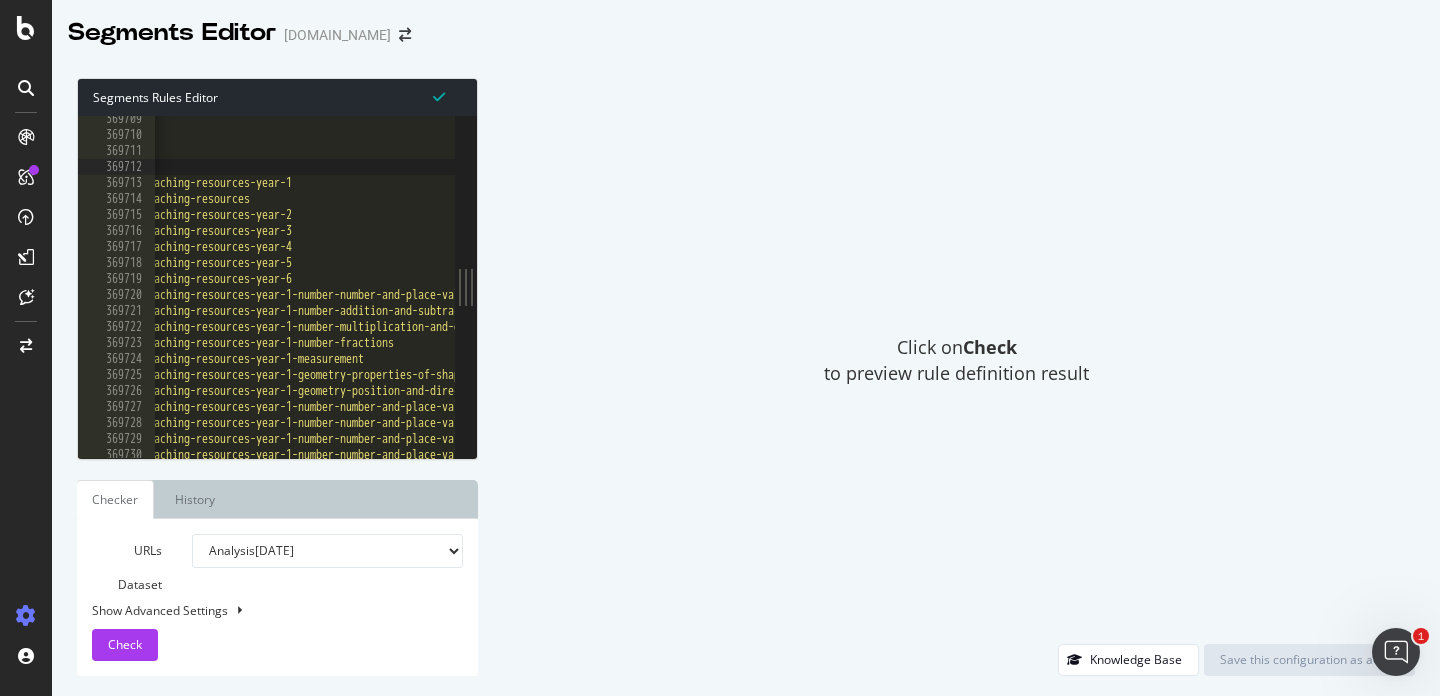 scroll, scrollTop: 0, scrollLeft: 0, axis: both 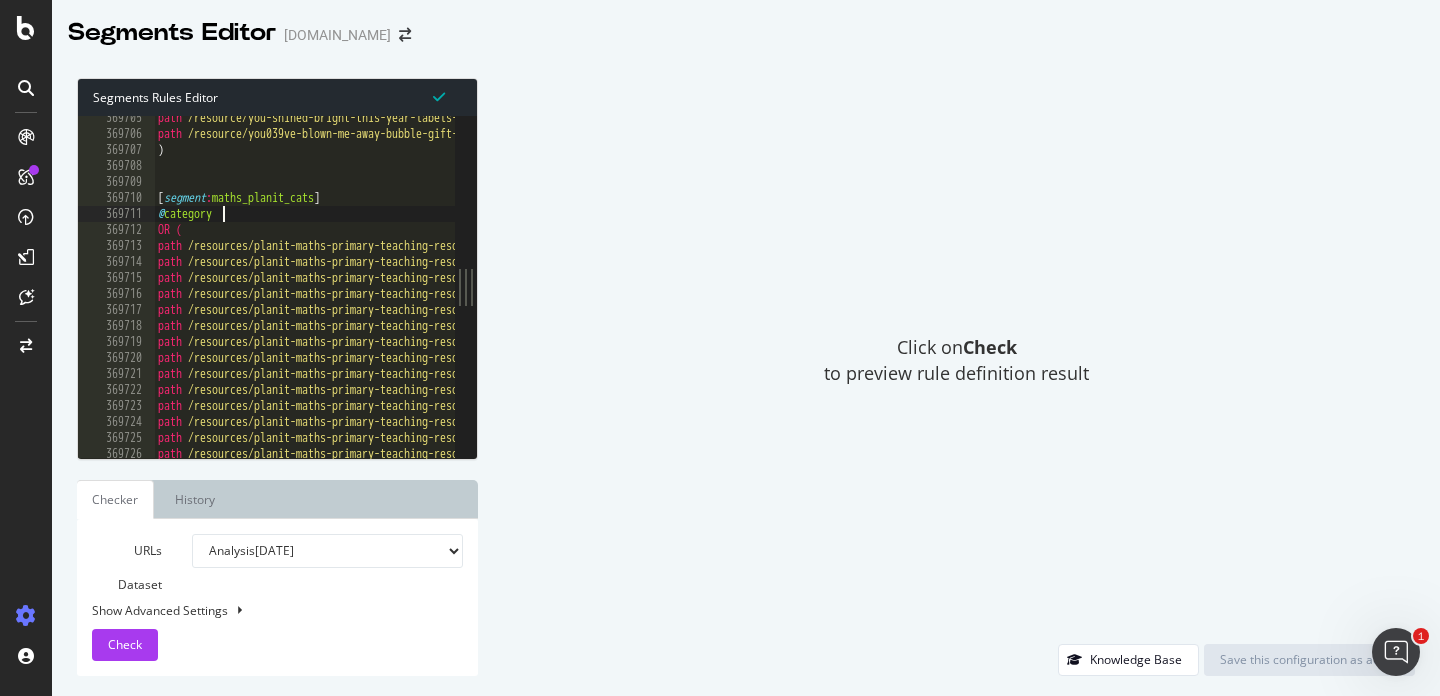 click on "path   /resource/you-shined-bright-this-year-labels-labels-t-m-4201 path   /resource/you039ve-blown-me-away-bubble-gift-tags-gaeilge-roi-cm-1744714276 ) [ segment : maths_planit_cats ] @ category OR   ( path   /resources/planit-maths-primary-teaching-resources-year-1 path   /resources/planit-maths-primary-teaching-resources path   /resources/planit-maths-primary-teaching-resources-year-2 path   /resources/planit-maths-primary-teaching-resources-year-3 path   /resources/planit-maths-primary-teaching-resources-year-4 path   /resources/planit-maths-primary-teaching-resources-year-5 path   /resources/planit-maths-primary-teaching-resources-year-6 path   /resources/planit-maths-primary-teaching-resources-year-1-number-number-and-place-value path   /resources/planit-maths-primary-teaching-resources-year-1-number-addition-and-subtraction path   /resources/planit-maths-primary-teaching-resources-year-1-number-multiplication-and-division path   /resources/planit-maths-primary-teaching-resources-year-1-number-fractions" at bounding box center (1915, 297) 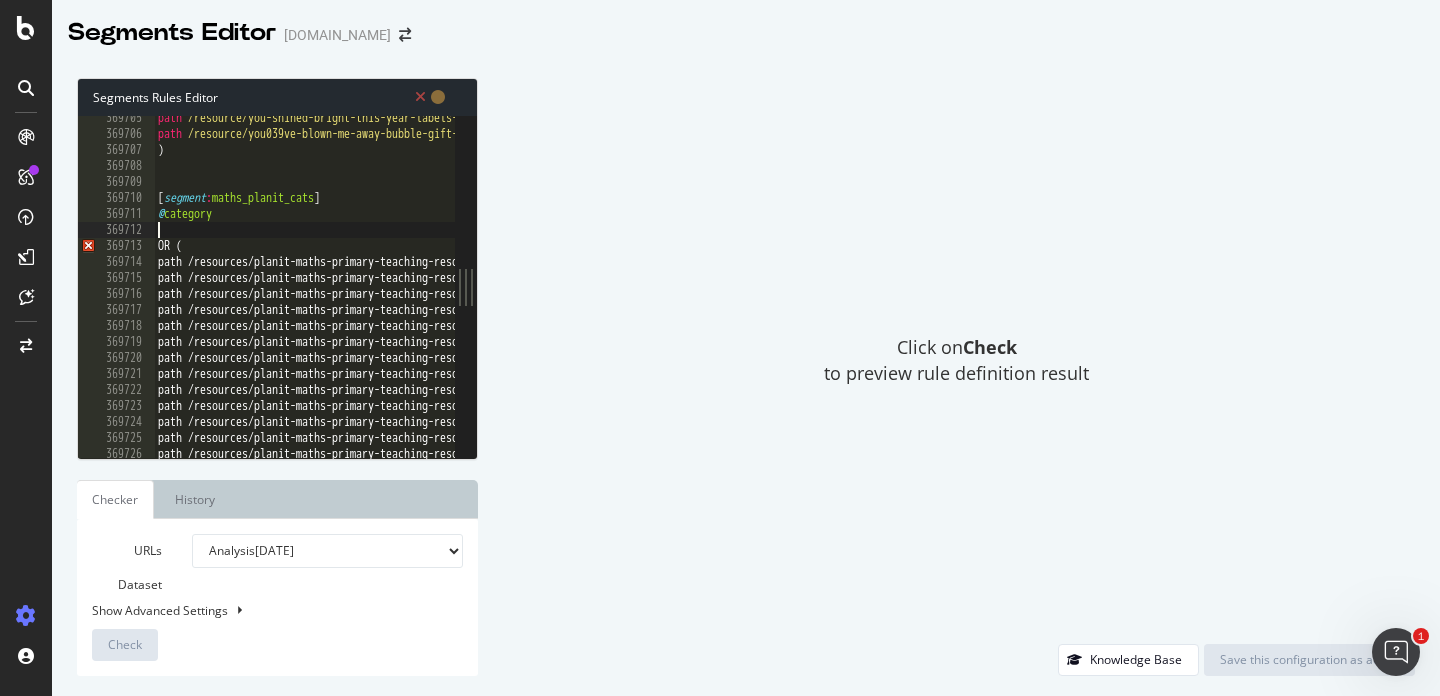 click on "path   /resource/you-shined-bright-this-year-labels-labels-t-m-4201 path   /resource/you039ve-blown-me-away-bubble-gift-tags-gaeilge-roi-cm-1744714276 ) [ segment : maths_planit_cats ] @ category OR ( path /resources/planit-maths-primary-teaching-resources-year-1 path /resources/planit-maths-primary-teaching-resources path /resources/planit-maths-primary-teaching-resources-year-2 path /resources/planit-maths-primary-teaching-resources-year-3 path /resources/planit-maths-primary-teaching-resources-year-4 path /resources/planit-maths-primary-teaching-resources-year-5 path /resources/planit-maths-primary-teaching-resources-year-6 path /resources/planit-maths-primary-teaching-resources-year-1-number-number-and-place-value path /resources/planit-maths-primary-teaching-resources-year-1-number-addition-and-subtraction path /resources/planit-maths-primary-teaching-resources-year-1-number-multiplication-and-division path /resources/planit-maths-primary-teaching-resources-year-1-number-fractions" at bounding box center [1915, 297] 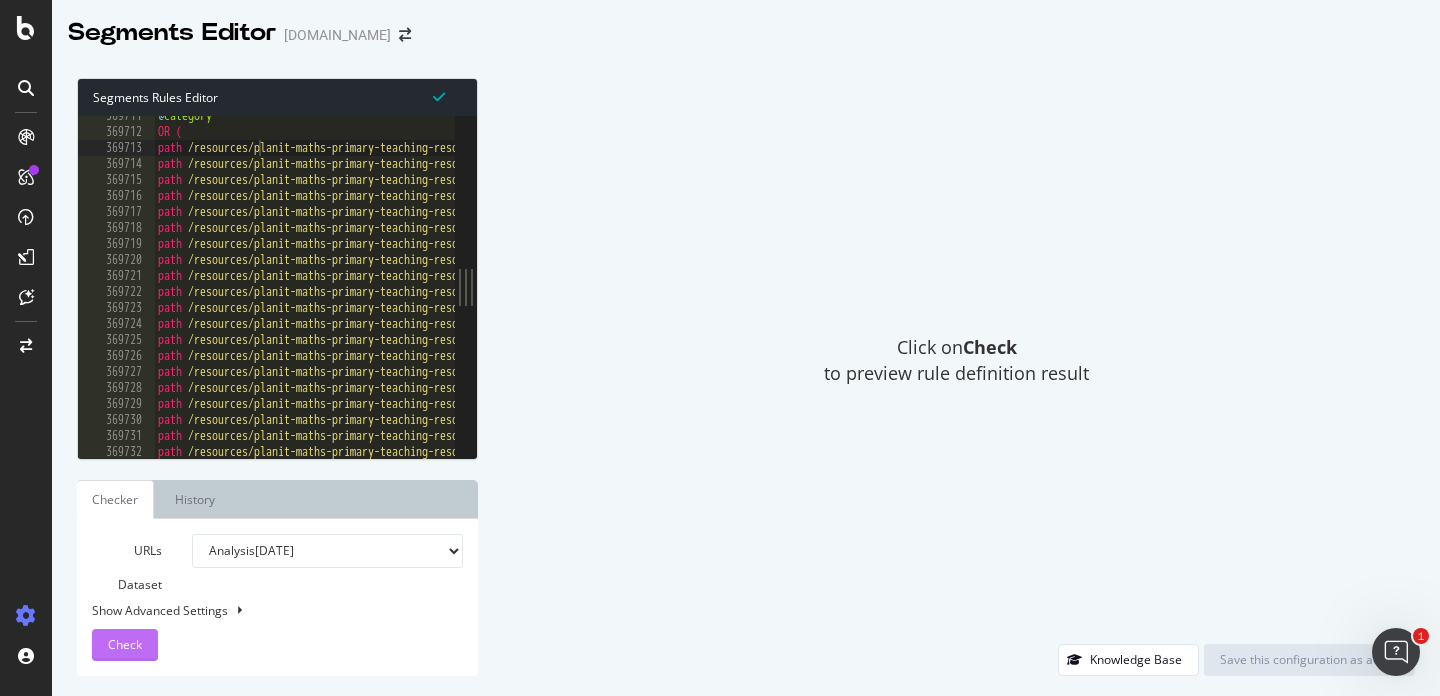 click on "Check" at bounding box center [125, 644] 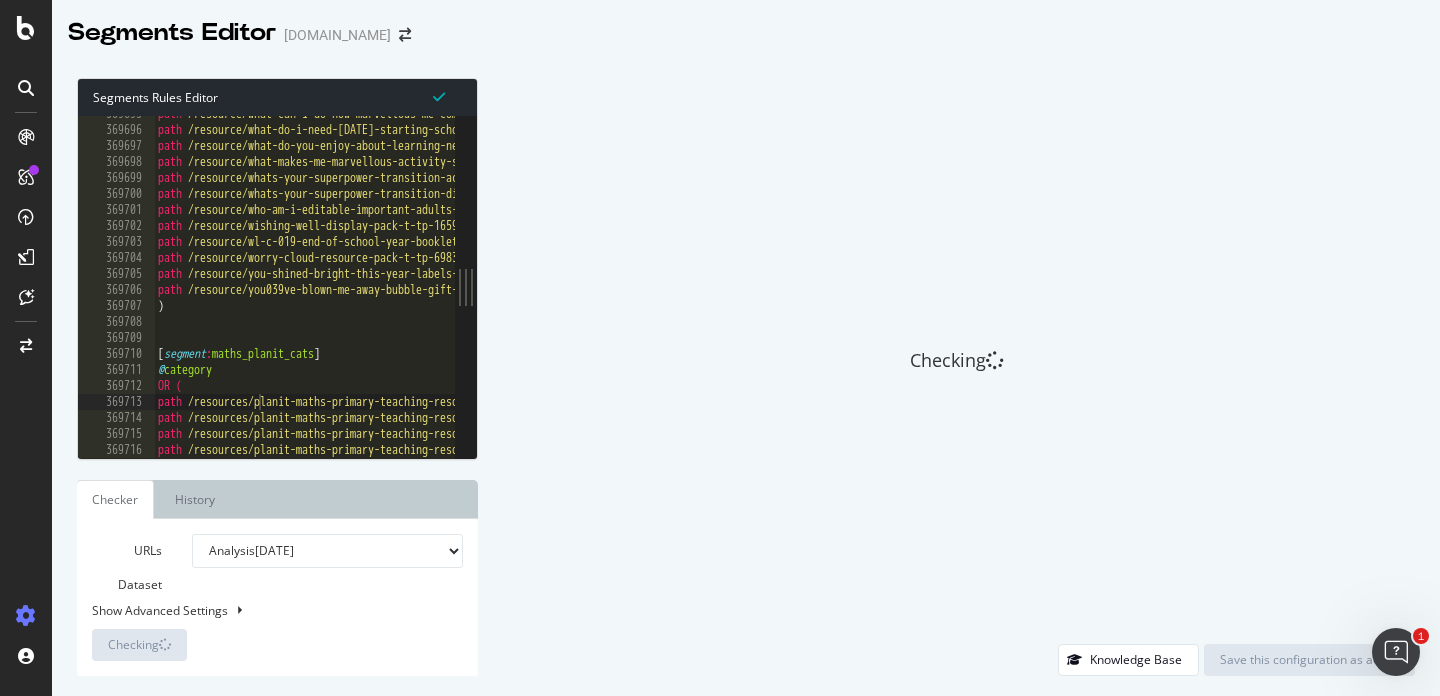 scroll, scrollTop: 0, scrollLeft: 0, axis: both 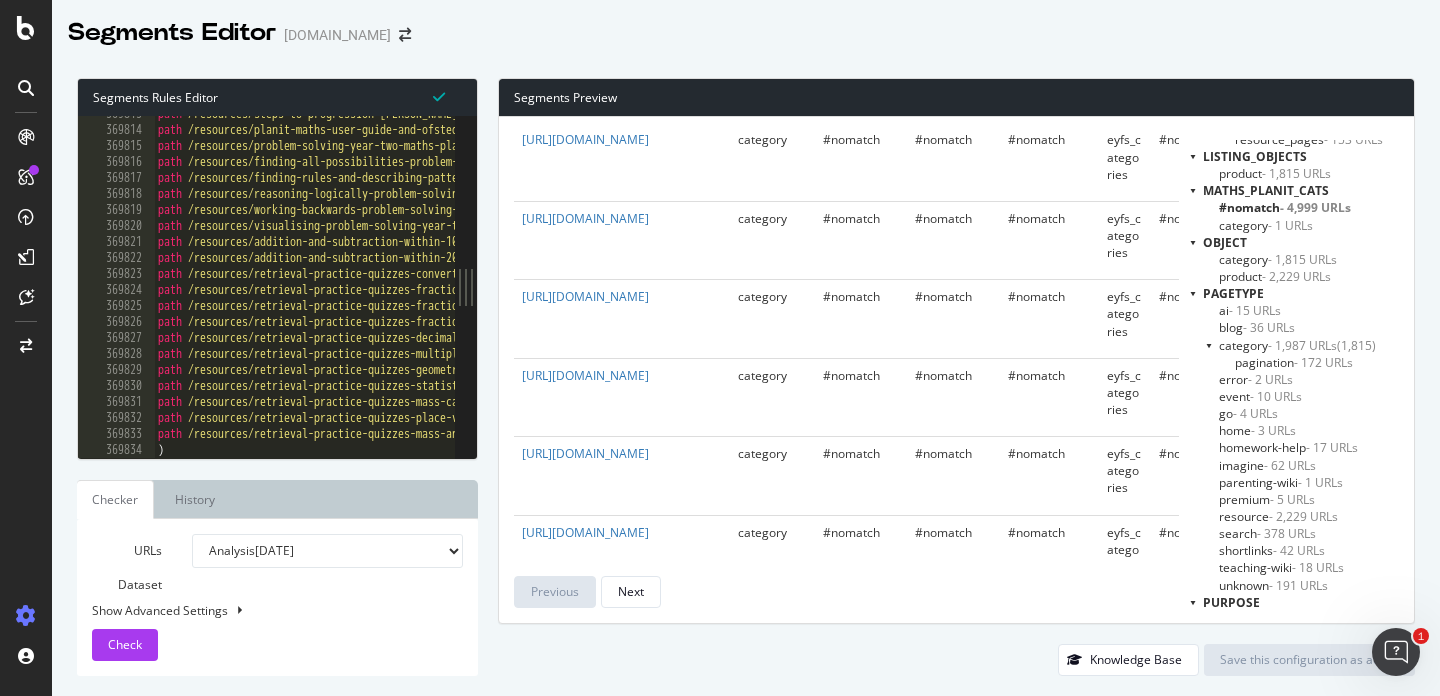 click on "category  - 1 URLs" at bounding box center (1266, 225) 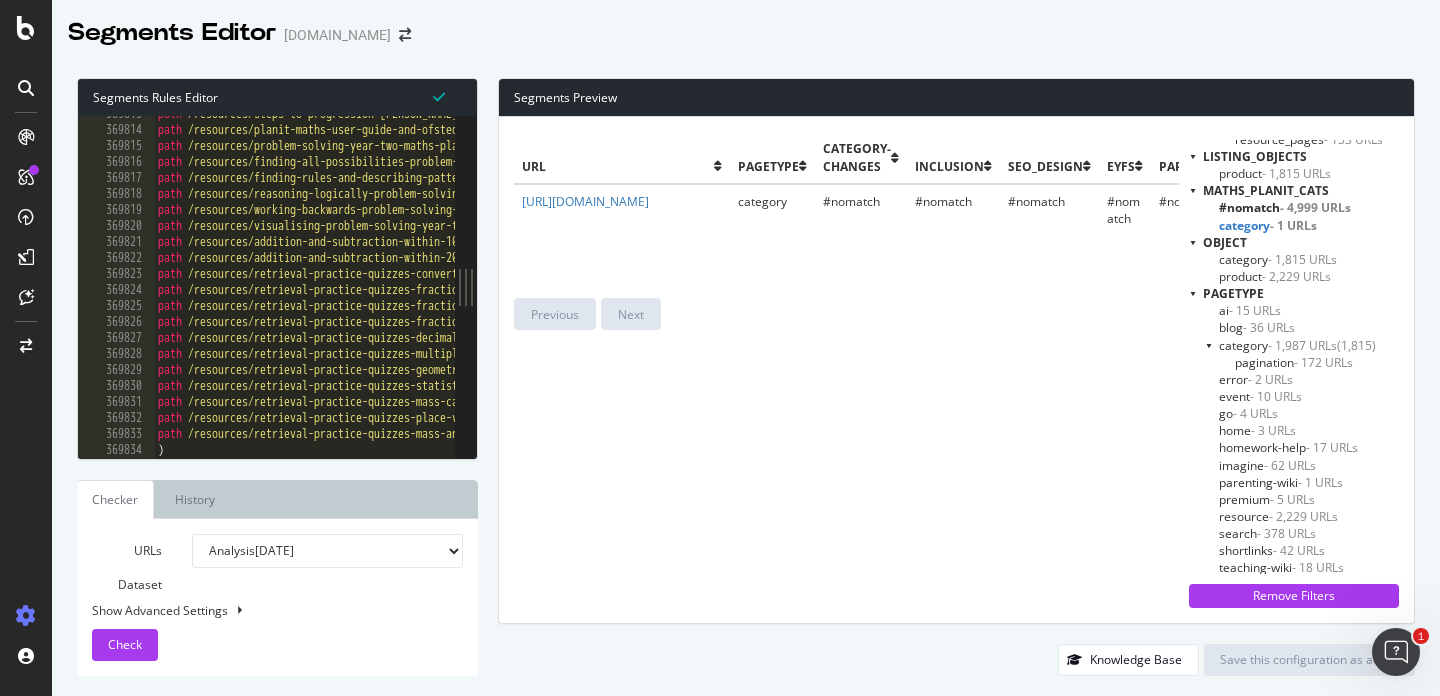 scroll, scrollTop: 0, scrollLeft: 0, axis: both 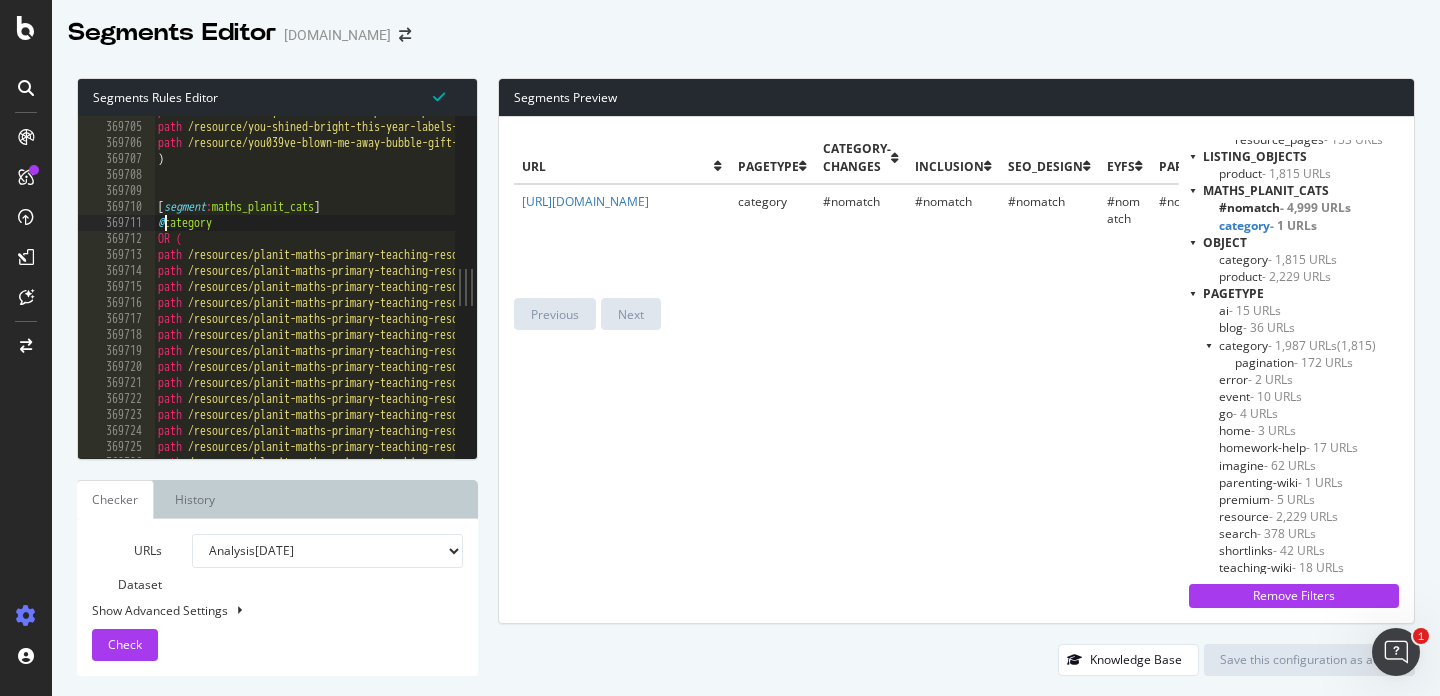click on "path   /resource/worry-cloud-resource-pack-t-tp-69835 path   /resource/you-shined-bright-this-year-labels-labels-t-m-4201 path   /resource/you039ve-blown-me-away-bubble-gift-tags-gaeilge-roi-cm-1744714276 ) [ segment : maths_planit_cats ] @ category OR   ( path   /resources/planit-maths-primary-teaching-resources-year-1 path   /resources/planit-maths-primary-teaching-resources path   /resources/planit-maths-primary-teaching-resources-year-2 path   /resources/planit-maths-primary-teaching-resources-year-3 path   /resources/planit-maths-primary-teaching-resources-year-4 path   /resources/planit-maths-primary-teaching-resources-year-5 path   /resources/planit-maths-primary-teaching-resources-year-6 path   /resources/planit-maths-primary-teaching-resources-year-1-number-number-and-place-value path   /resources/planit-maths-primary-teaching-resources-year-1-number-addition-and-subtraction path   /resources/planit-maths-primary-teaching-resources-year-1-number-multiplication-and-division path   path   path   path" at bounding box center [1915, 290] 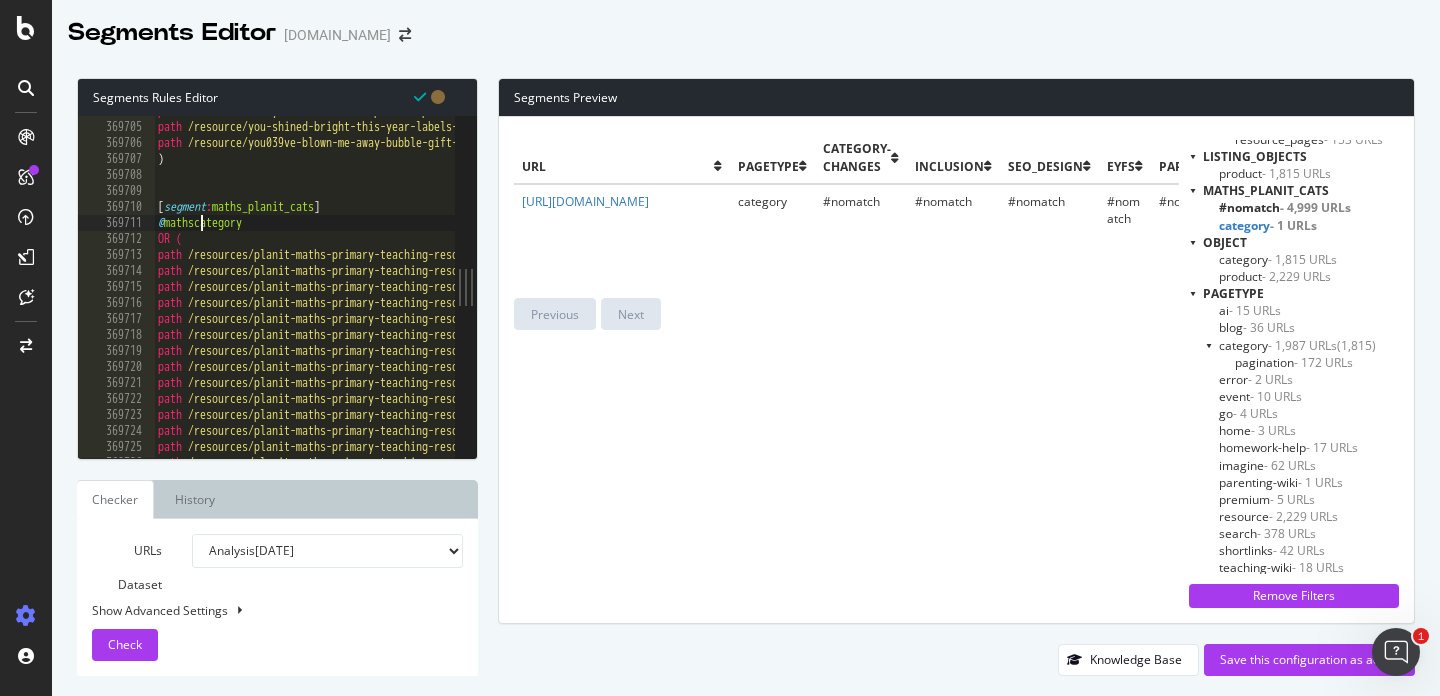 type on "@mathscategory" 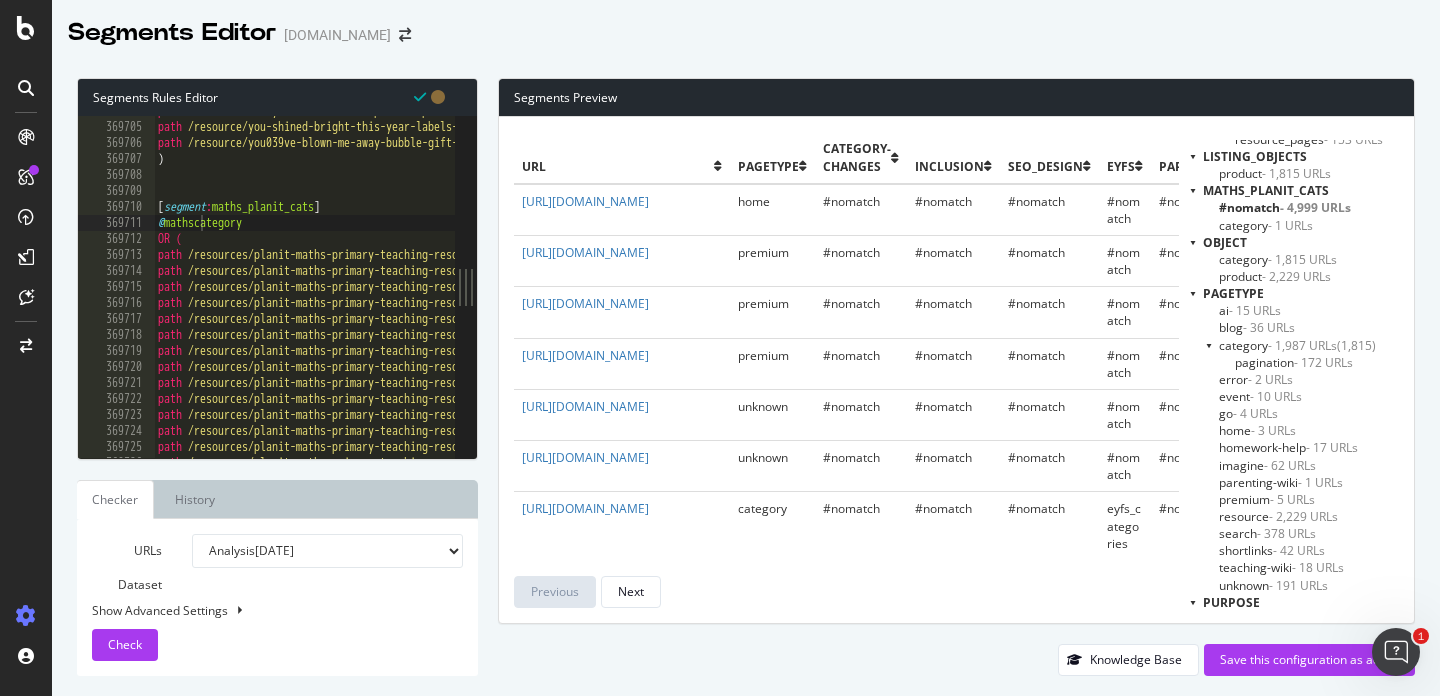 scroll, scrollTop: 0, scrollLeft: 3, axis: horizontal 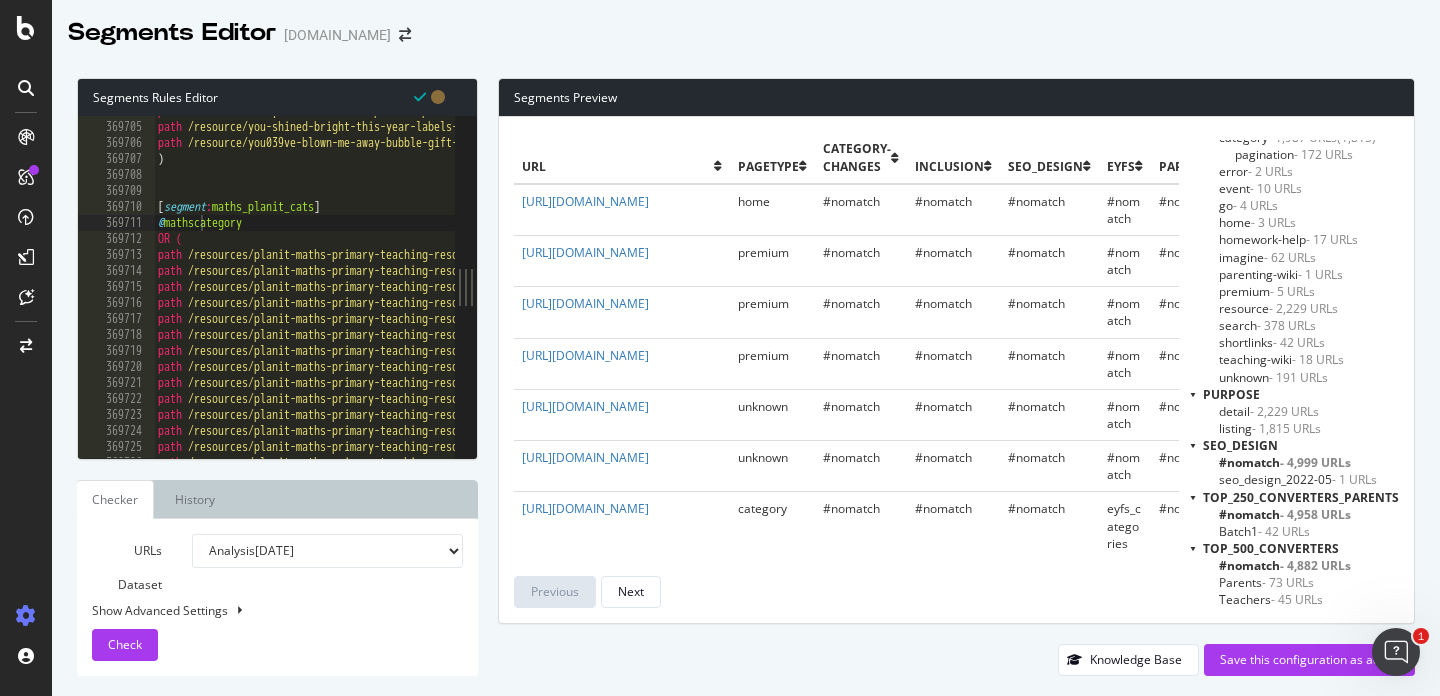 click on "path   /resource/worry-cloud-resource-pack-t-tp-69835 path   /resource/you-shined-bright-this-year-labels-labels-t-m-4201 path   /resource/you039ve-blown-me-away-bubble-gift-tags-gaeilge-roi-cm-1744714276 ) [ segment : maths_planit_cats ] @ mathscategory OR   ( path   /resources/planit-maths-primary-teaching-resources-year-1 path   /resources/planit-maths-primary-teaching-resources path   /resources/planit-maths-primary-teaching-resources-year-2 path   /resources/planit-maths-primary-teaching-resources-year-3 path   /resources/planit-maths-primary-teaching-resources-year-4 path   /resources/planit-maths-primary-teaching-resources-year-5 path   /resources/planit-maths-primary-teaching-resources-year-6 path   /resources/planit-maths-primary-teaching-resources-year-1-number-number-and-place-value path   /resources/planit-maths-primary-teaching-resources-year-1-number-addition-and-subtraction path   /resources/planit-maths-primary-teaching-resources-year-1-number-multiplication-and-division path   path   path" at bounding box center (1915, 290) 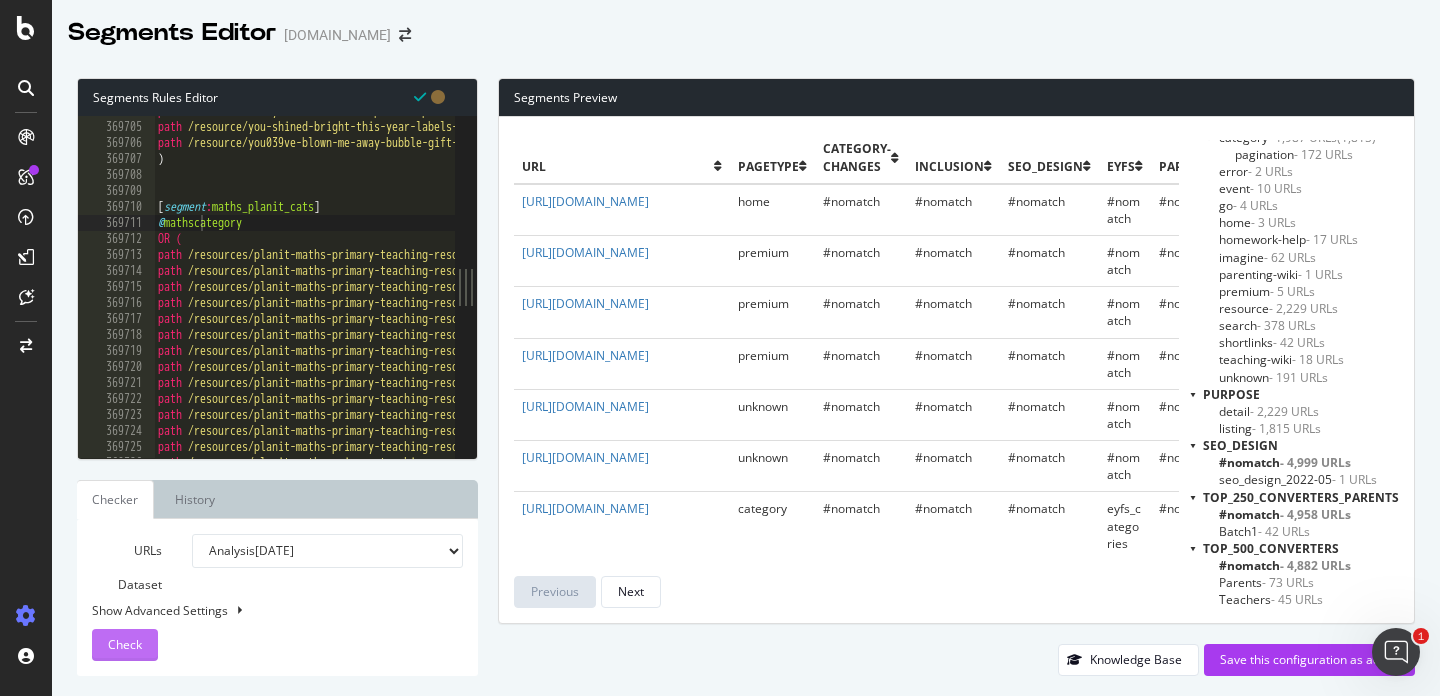 click on "Check" at bounding box center (125, 644) 